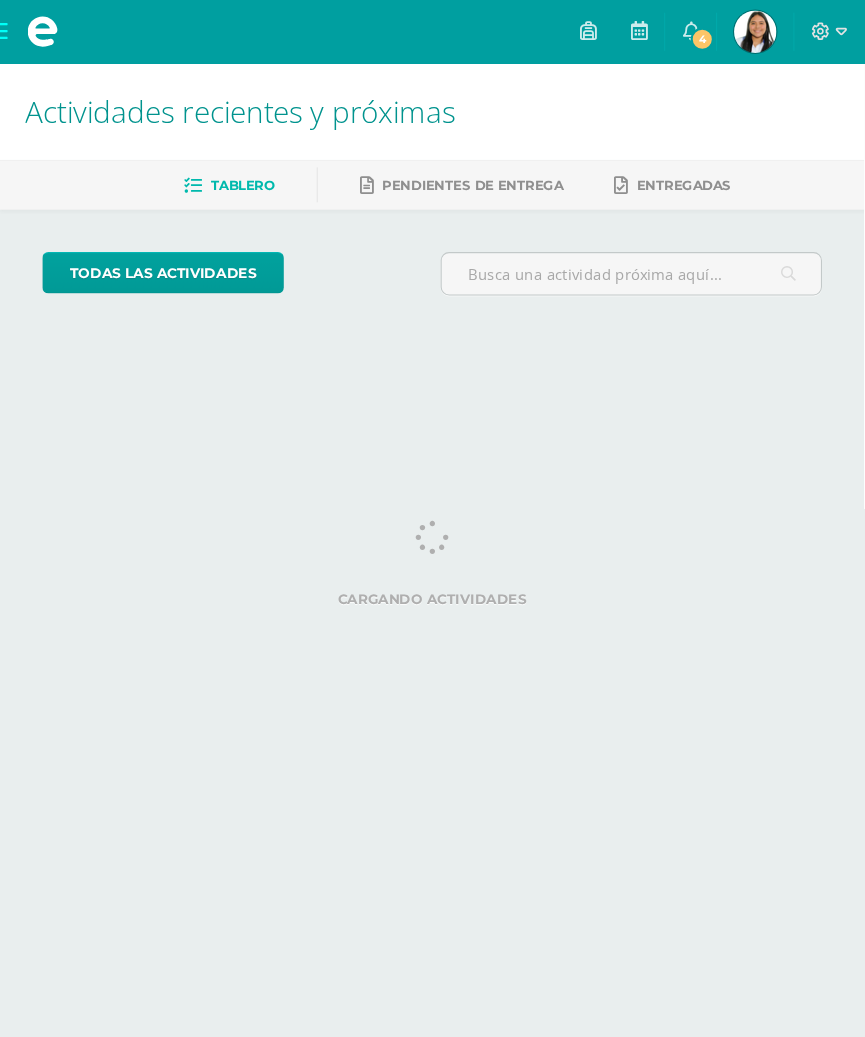 scroll, scrollTop: 0, scrollLeft: 0, axis: both 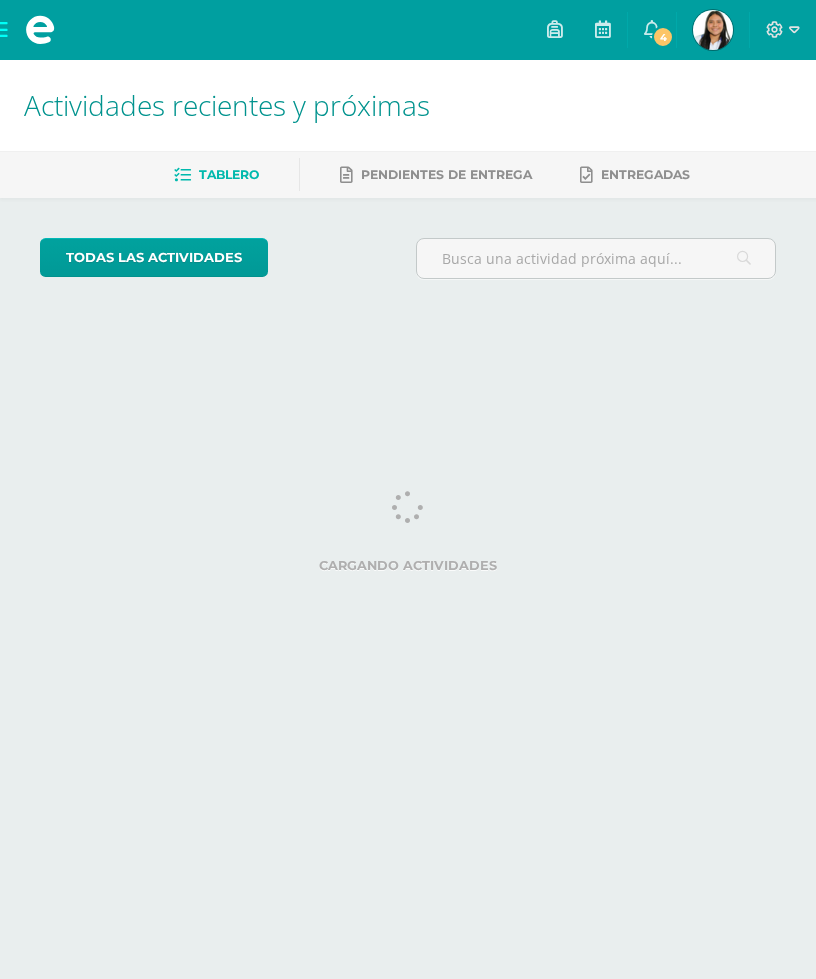click at bounding box center (652, 29) 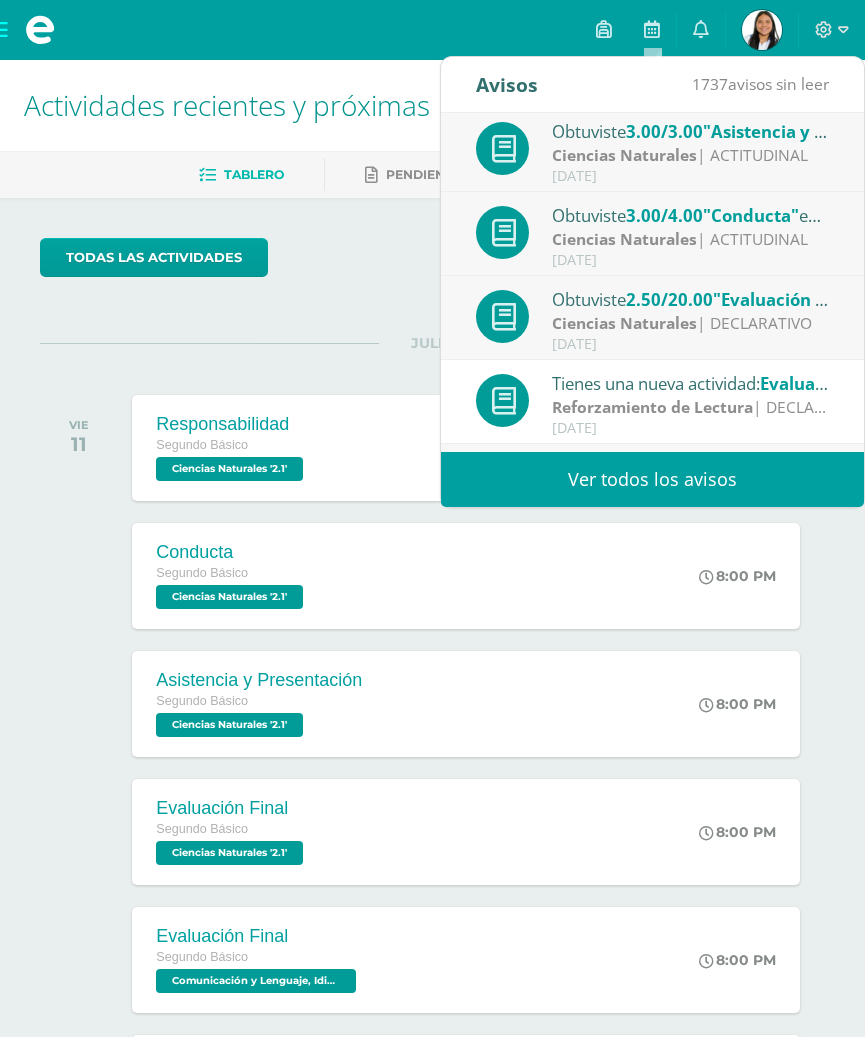 scroll, scrollTop: 89, scrollLeft: 0, axis: vertical 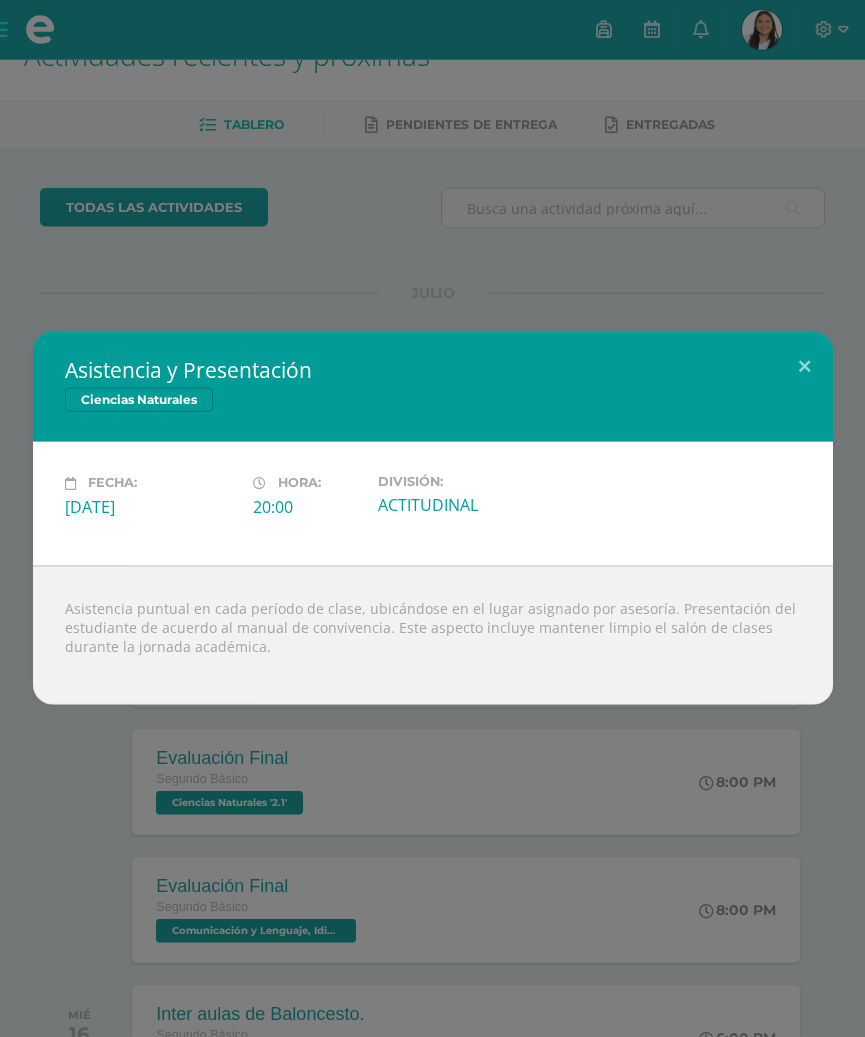 click at bounding box center (804, 366) 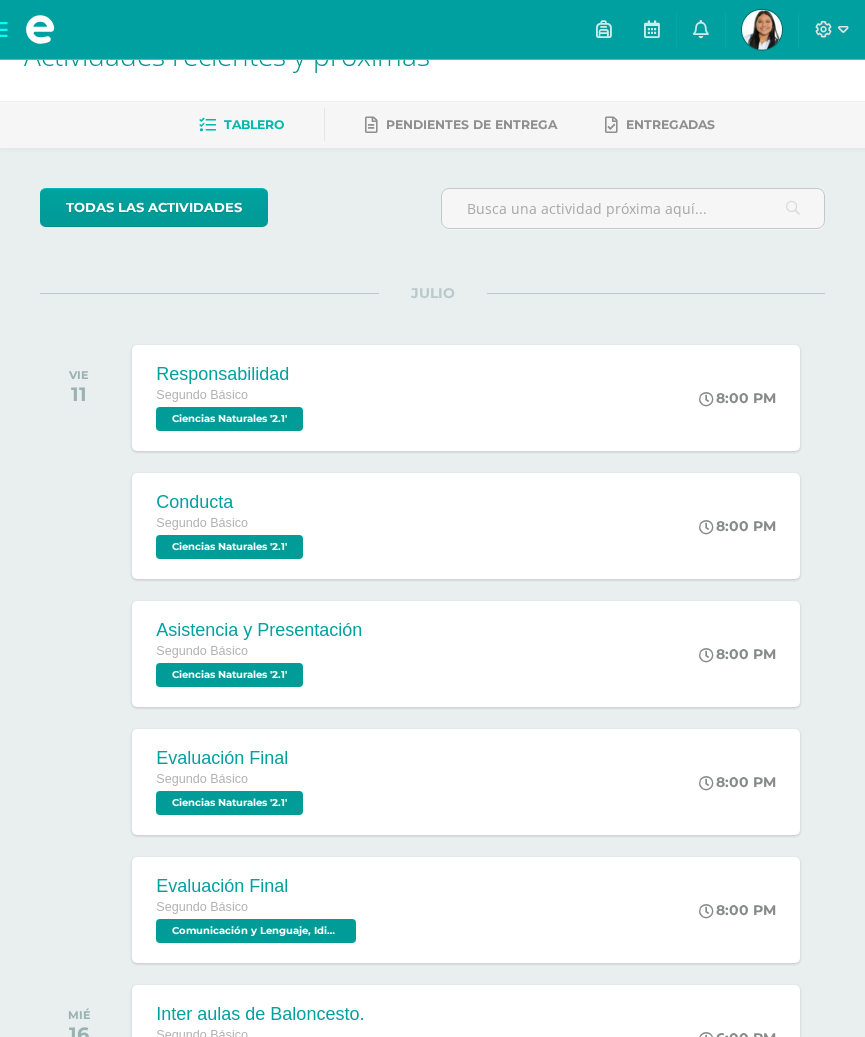 click at bounding box center (762, 30) 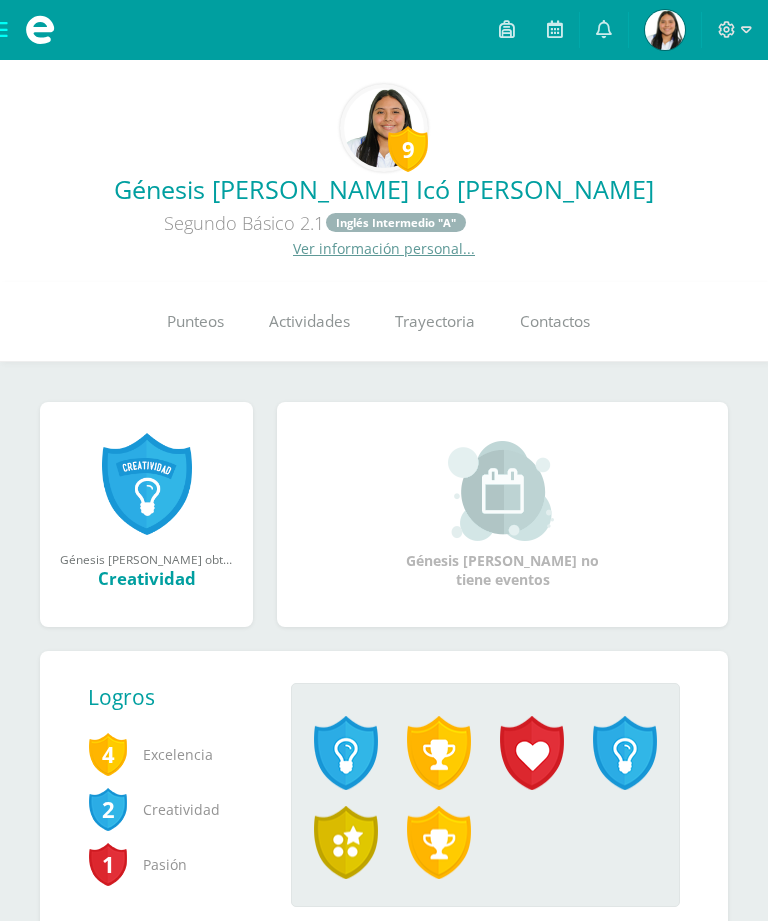scroll, scrollTop: 0, scrollLeft: 0, axis: both 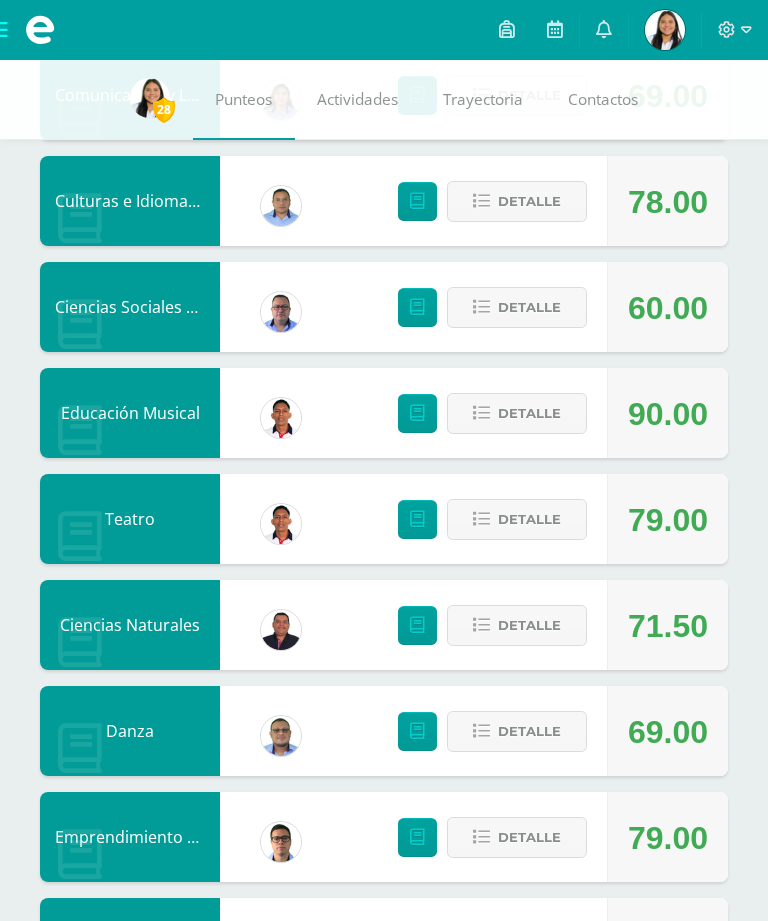 click on "Detalle" at bounding box center (529, 625) 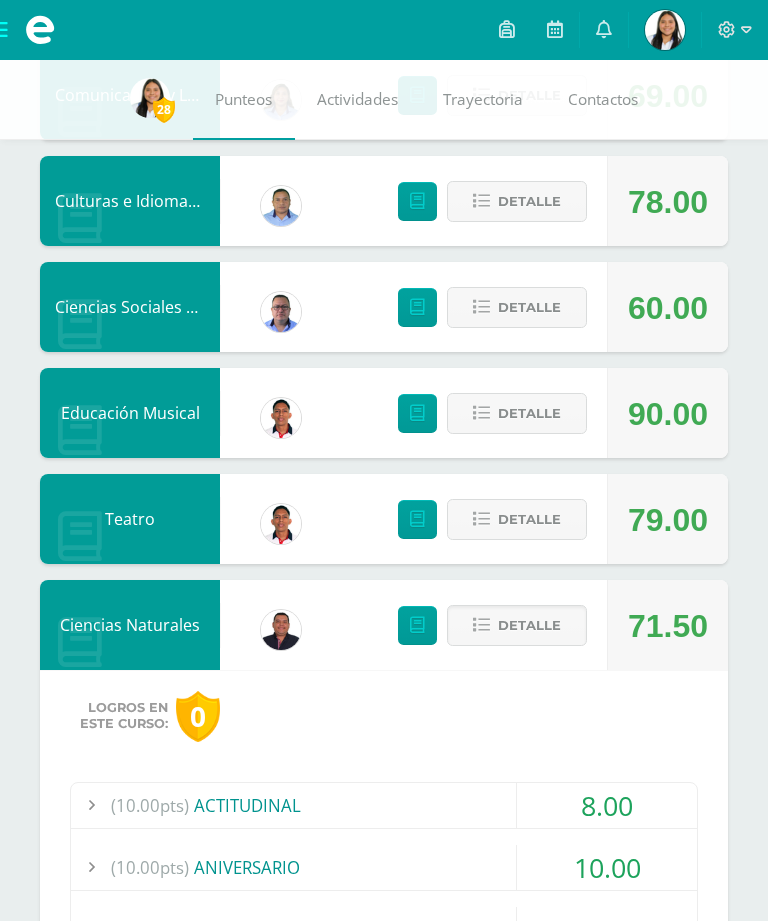 click on "8.00" at bounding box center (607, 805) 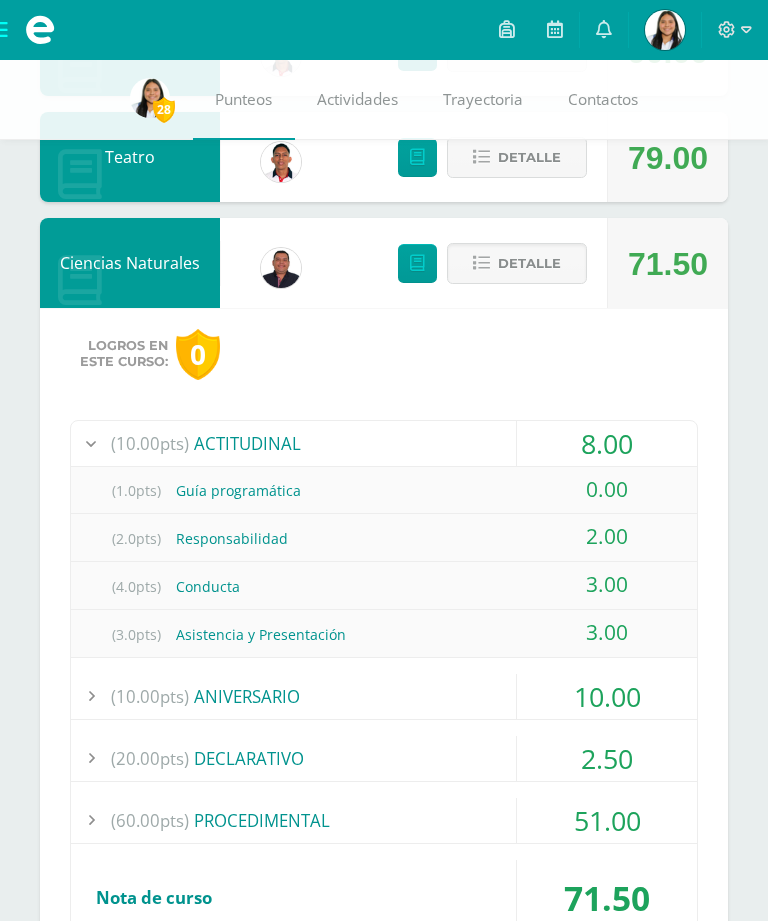 scroll, scrollTop: 963, scrollLeft: 0, axis: vertical 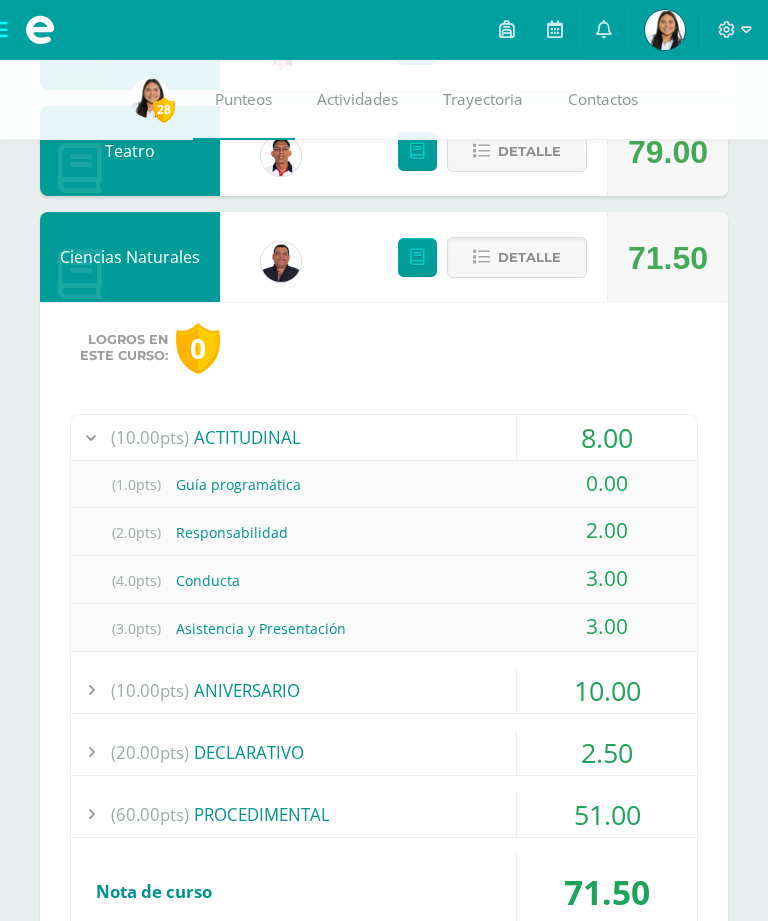 click on "2.50" at bounding box center [607, 752] 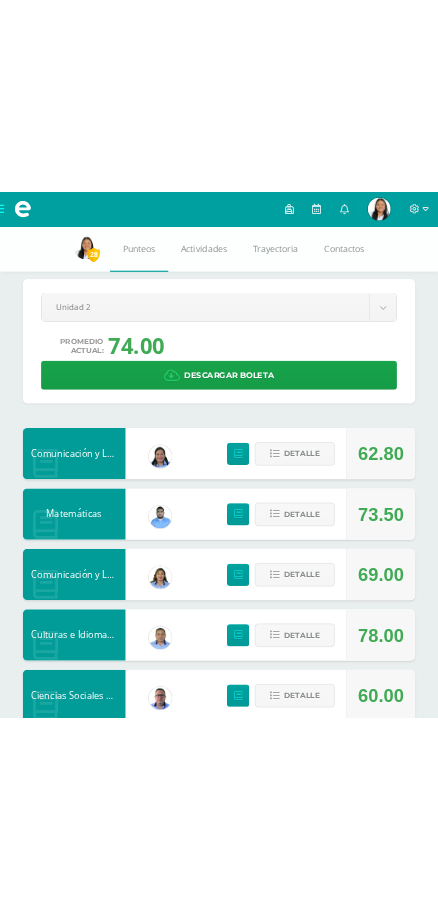 scroll, scrollTop: 0, scrollLeft: 0, axis: both 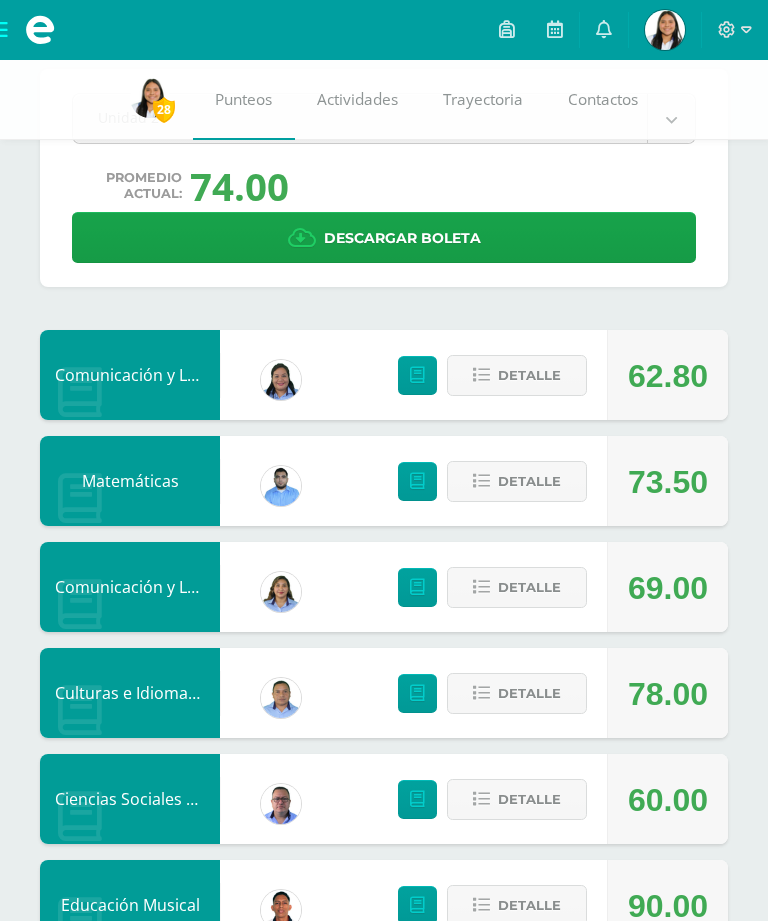 click at bounding box center [604, 29] 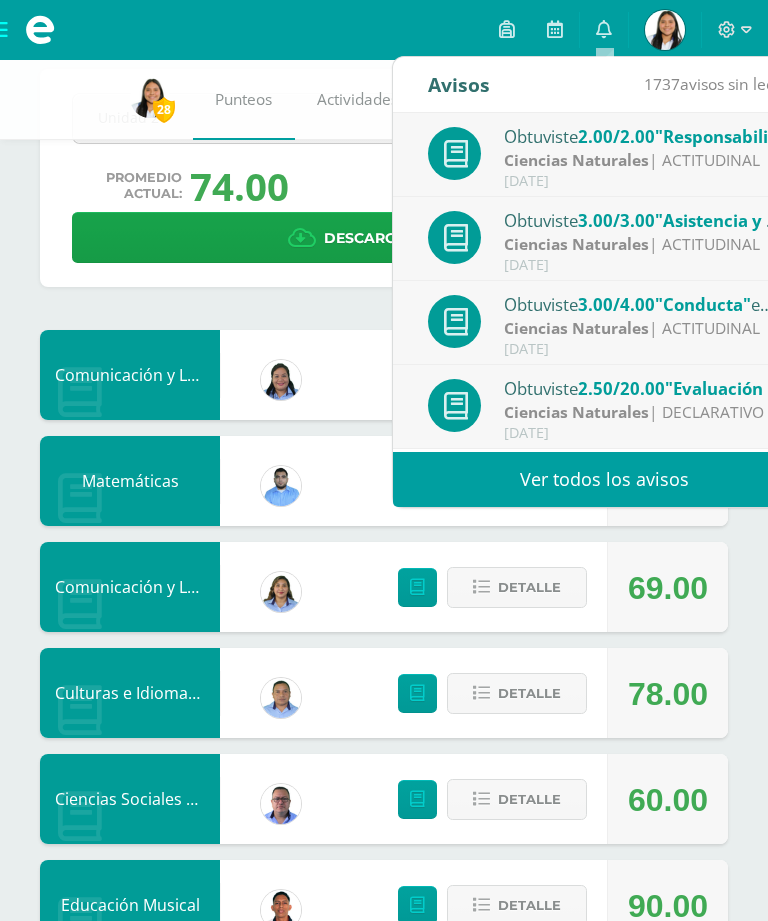 click on "69.00" at bounding box center (668, 588) 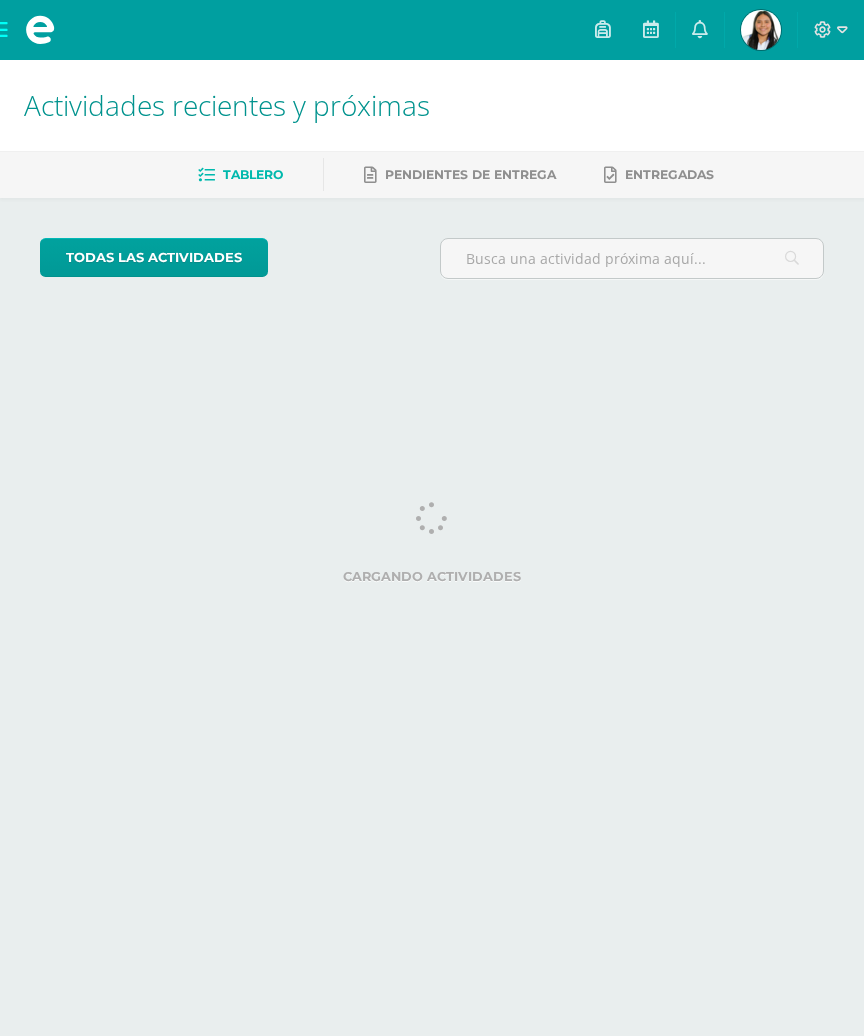 scroll, scrollTop: 0, scrollLeft: 0, axis: both 